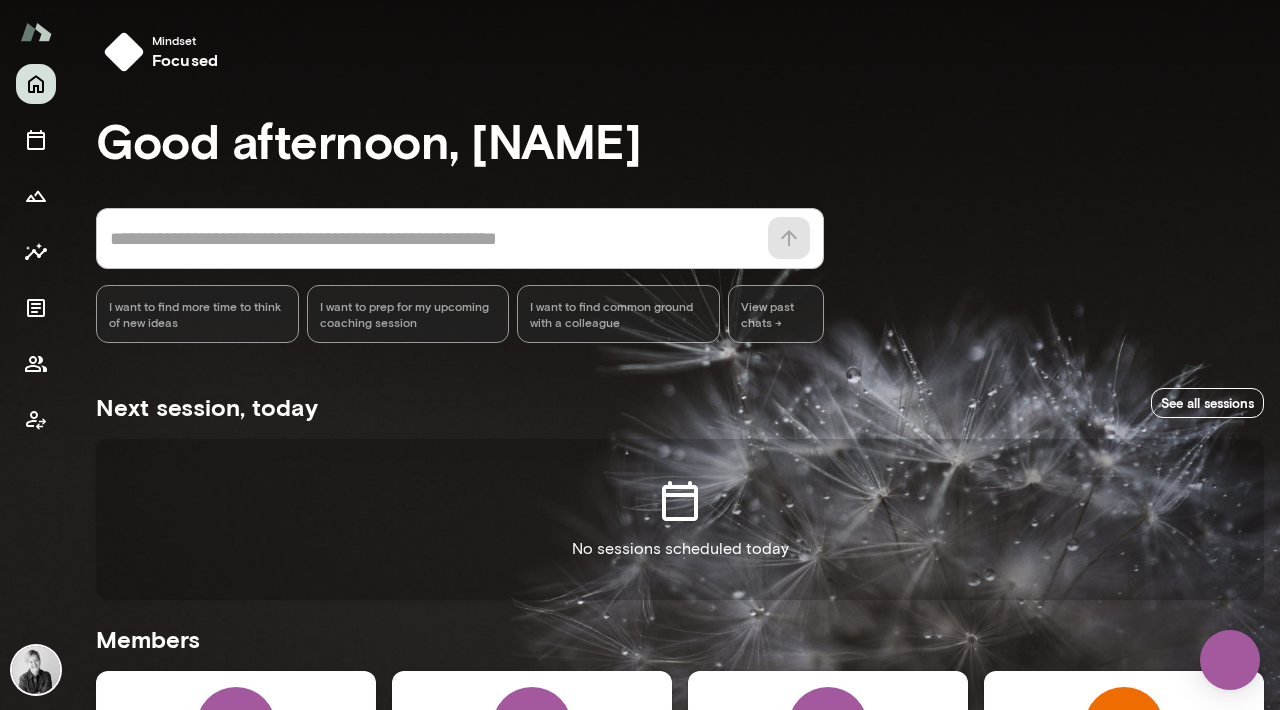 scroll, scrollTop: 0, scrollLeft: 0, axis: both 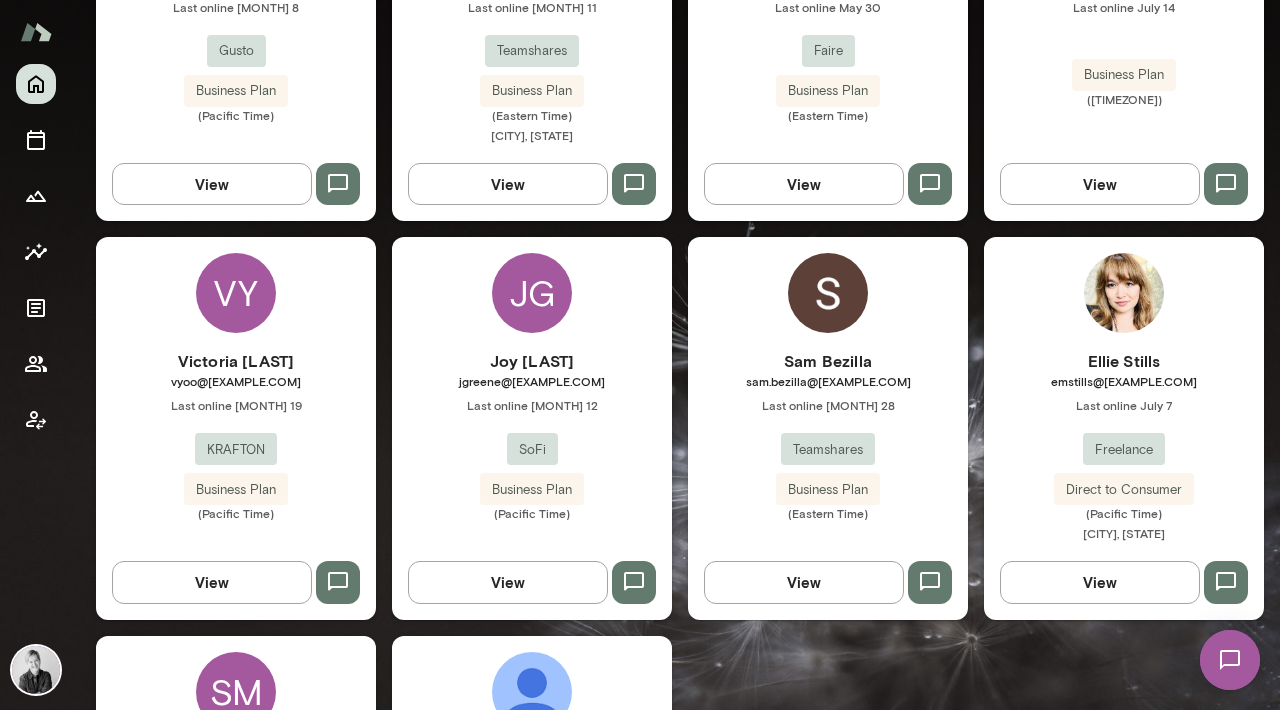 click at bounding box center [828, 293] 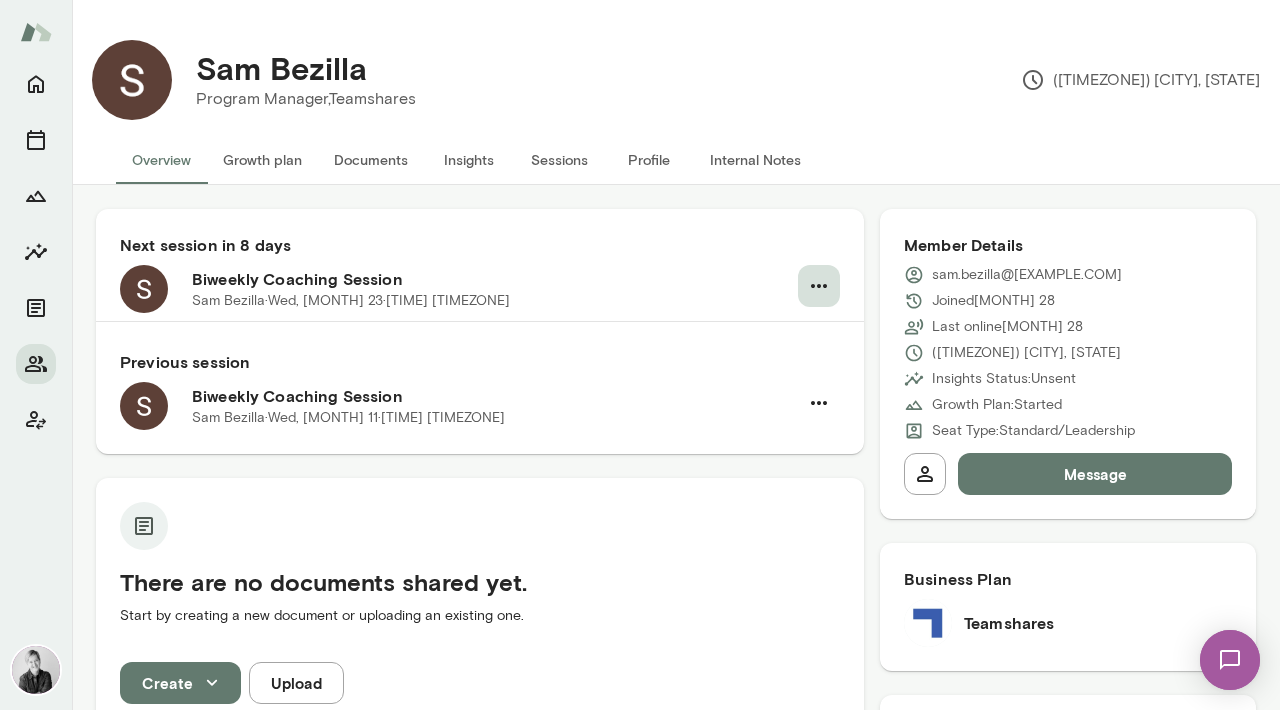 click at bounding box center [819, 286] 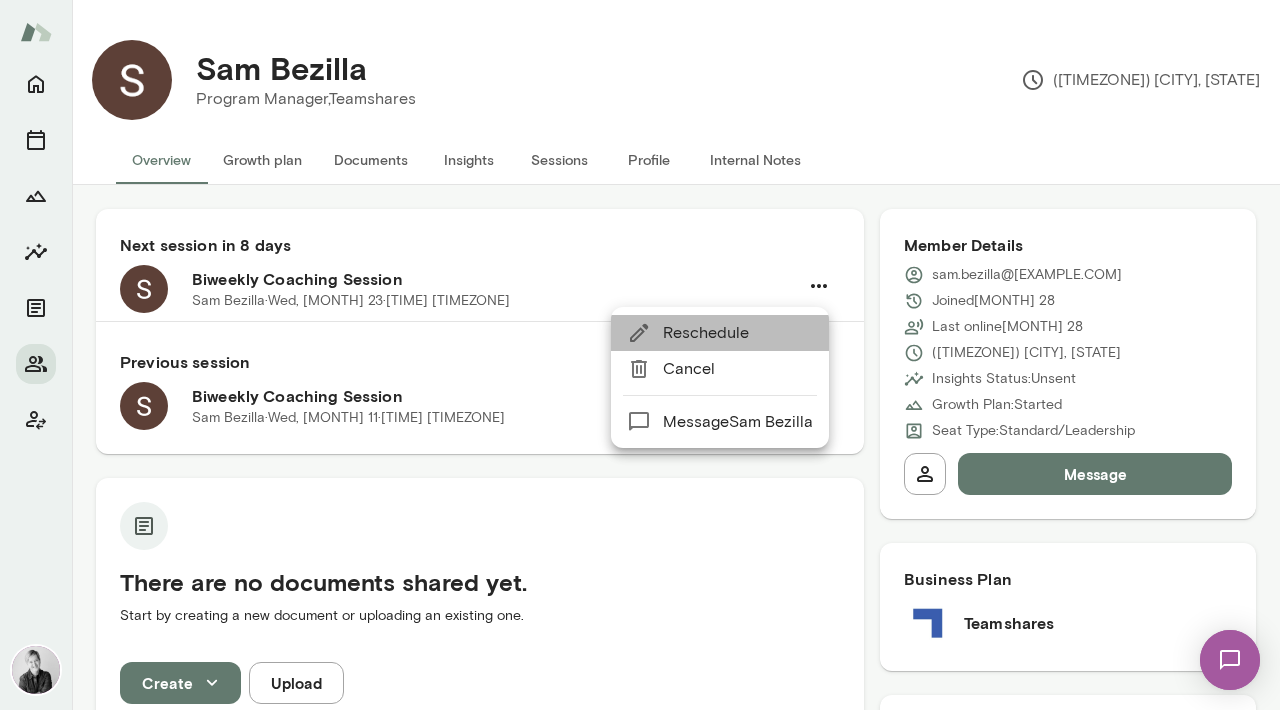 click on "Reschedule" at bounding box center (738, 333) 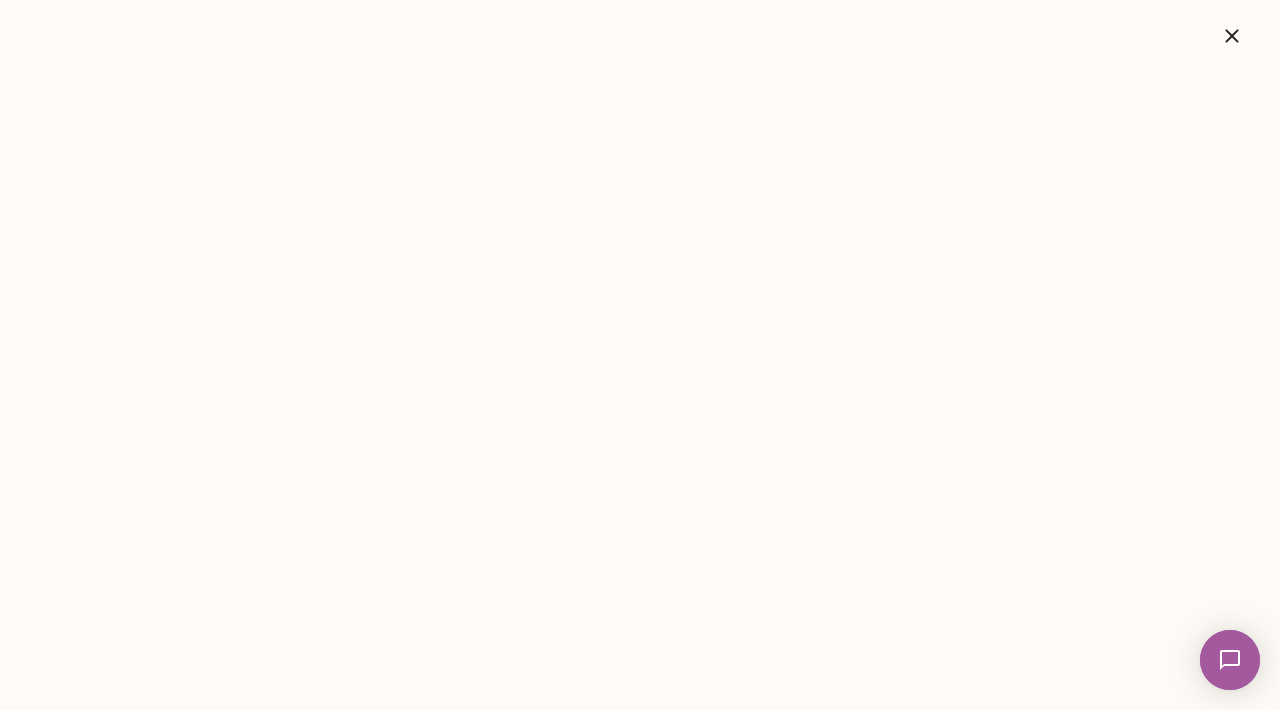 click 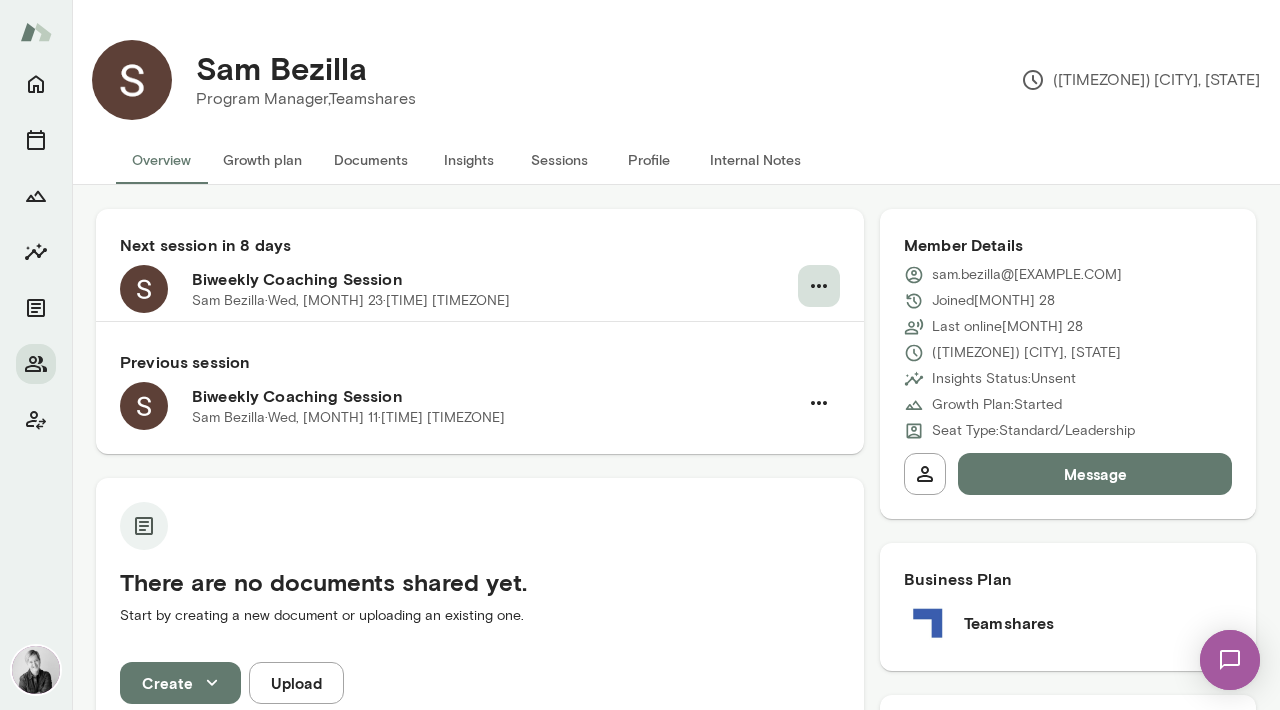 click 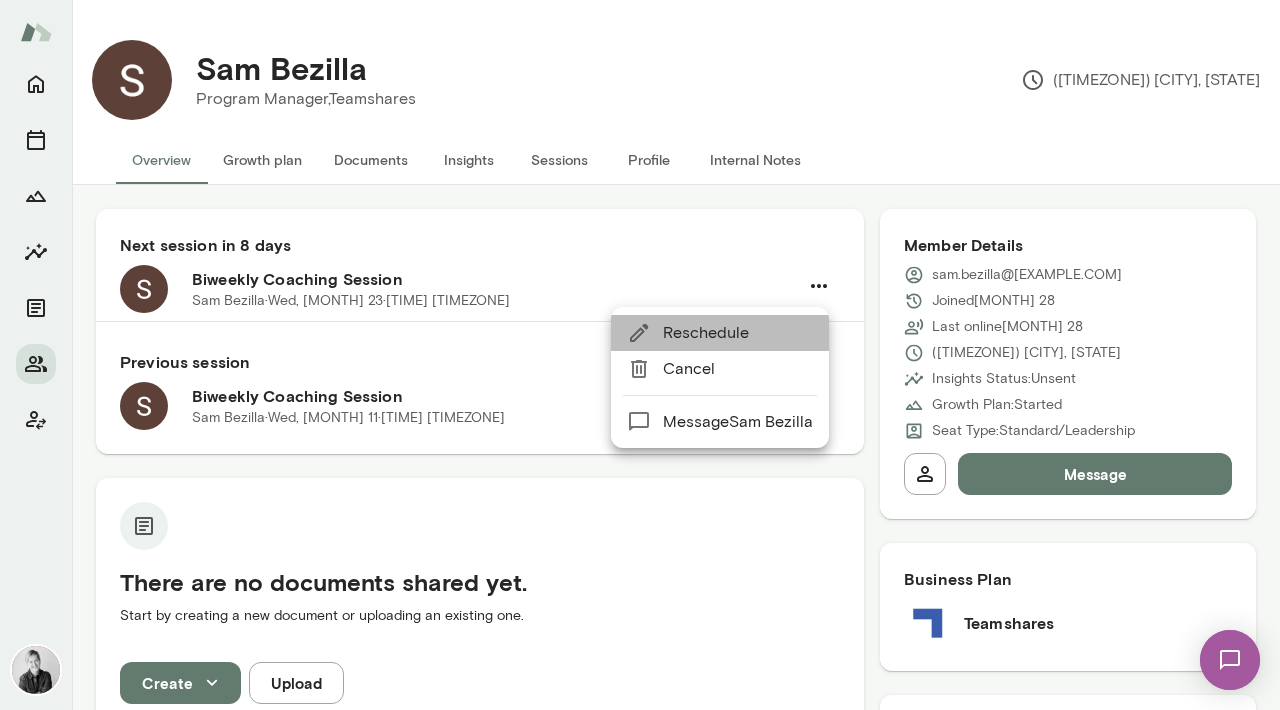click on "Reschedule" at bounding box center [738, 333] 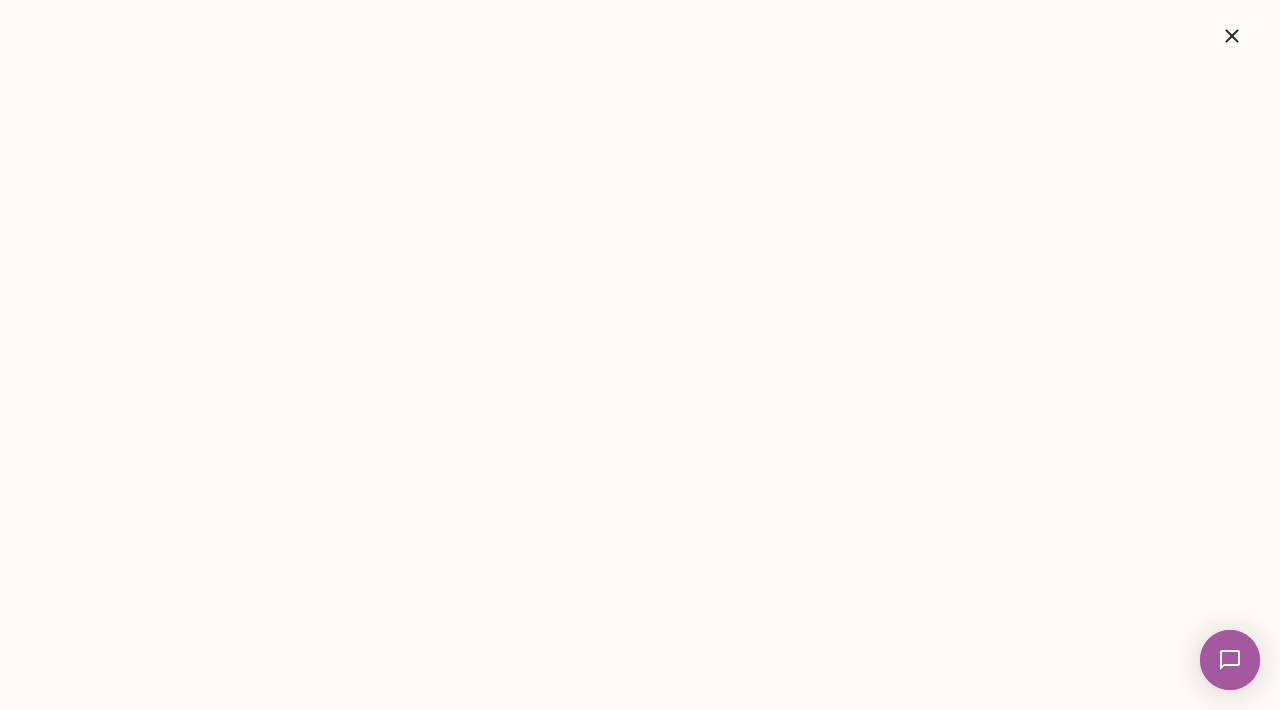 click 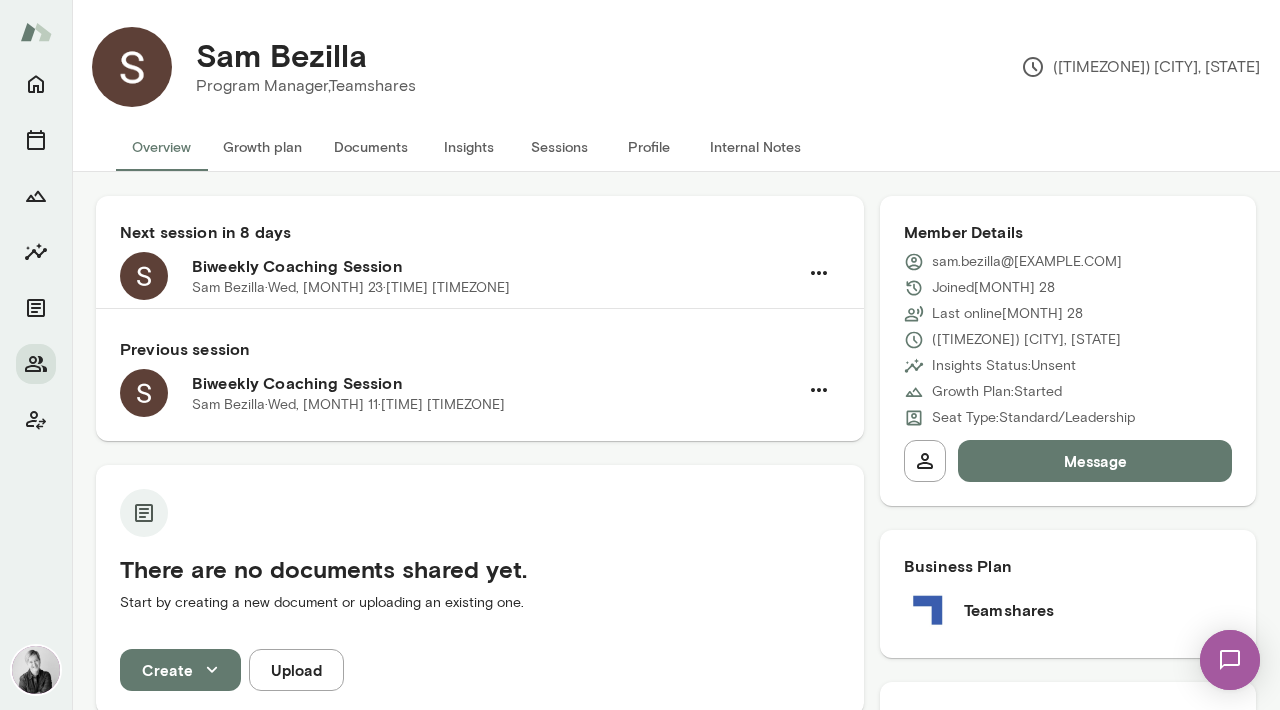 scroll, scrollTop: 0, scrollLeft: 0, axis: both 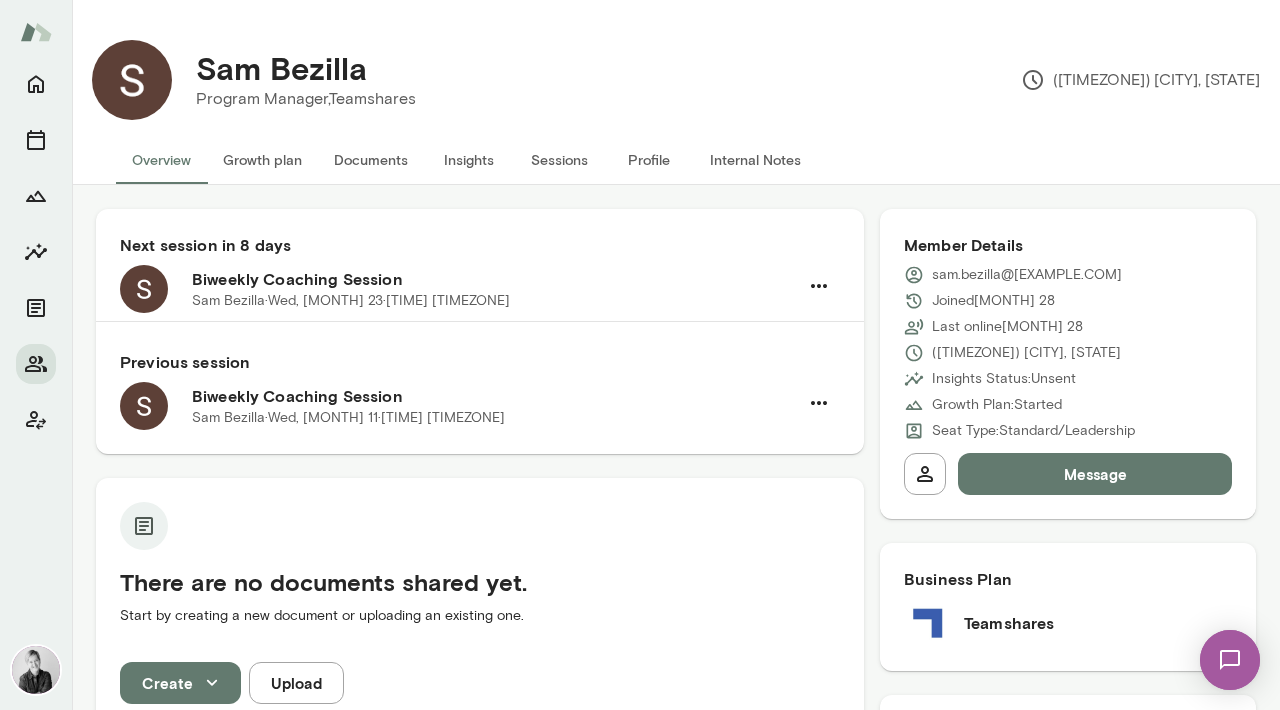 click on "Sessions" at bounding box center [559, 160] 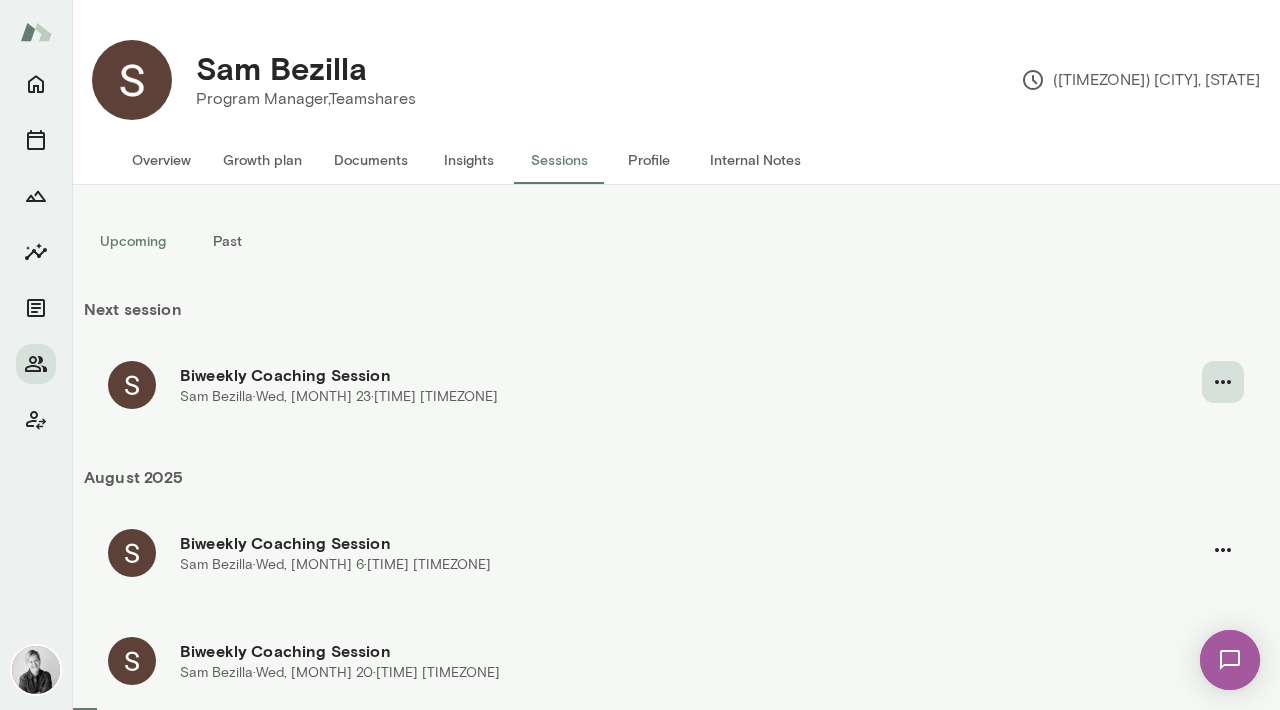 click 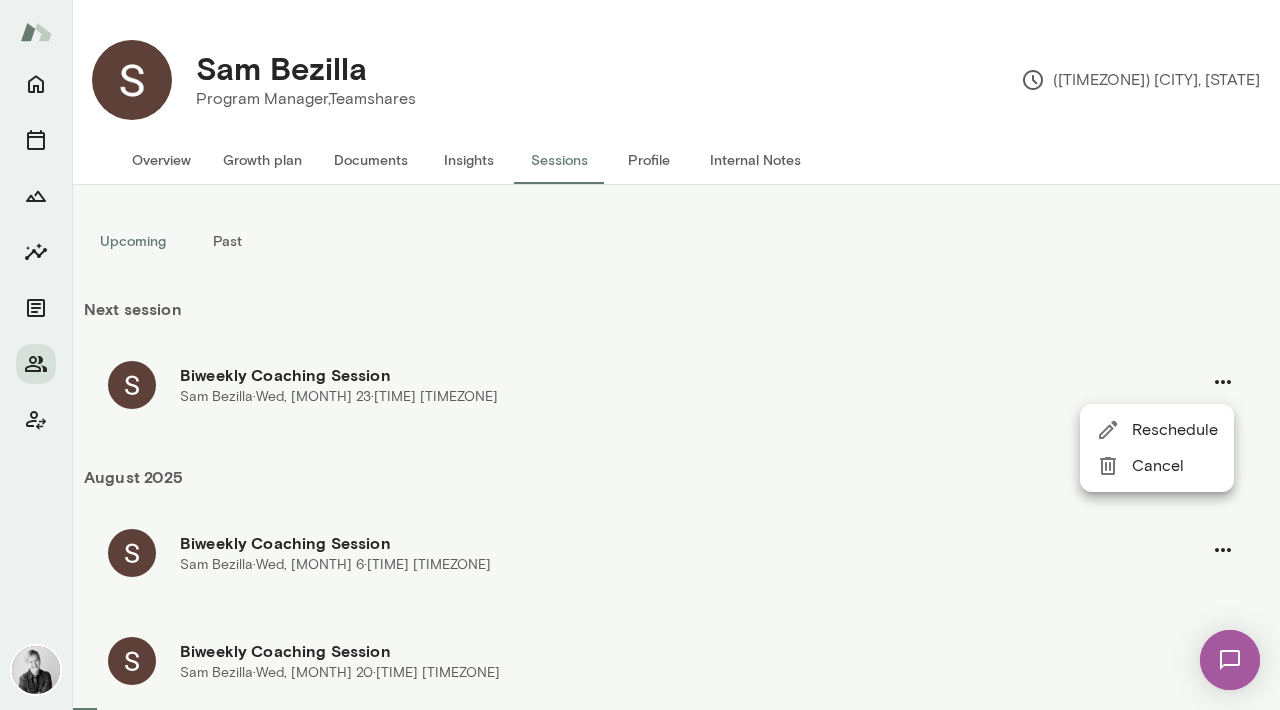 click on "Reschedule" at bounding box center [1175, 430] 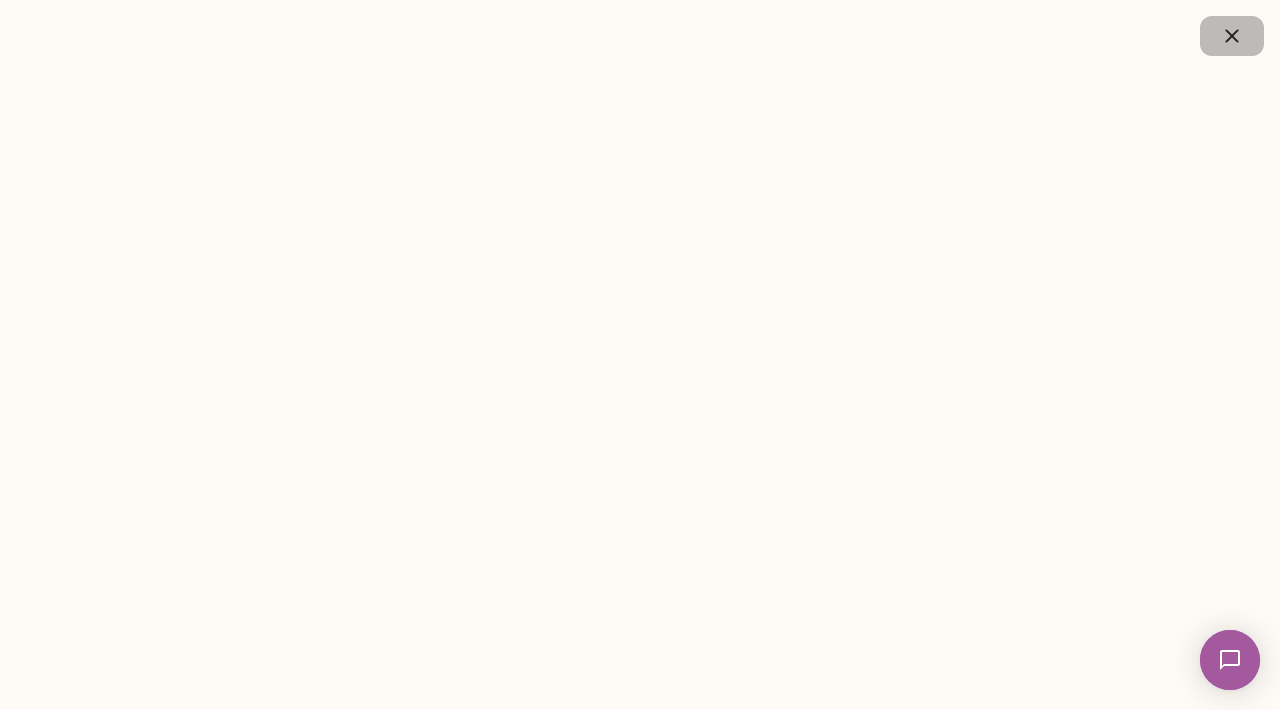 click 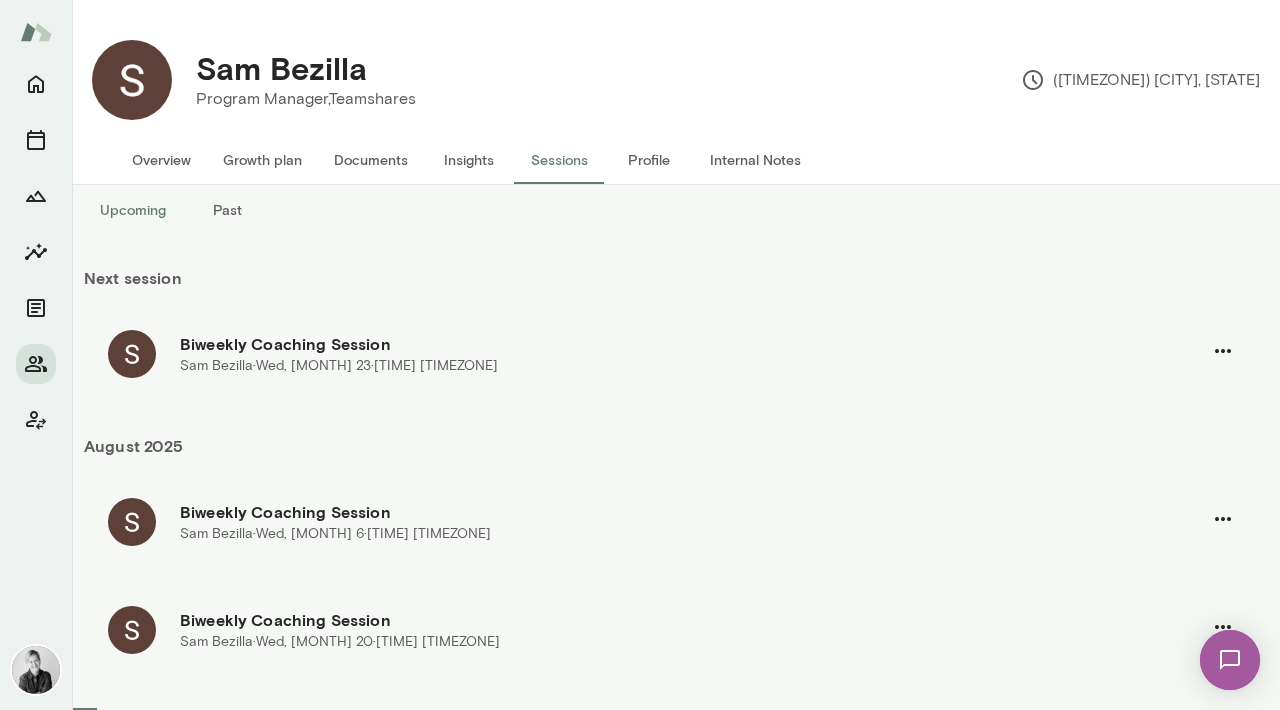 scroll, scrollTop: 35, scrollLeft: 0, axis: vertical 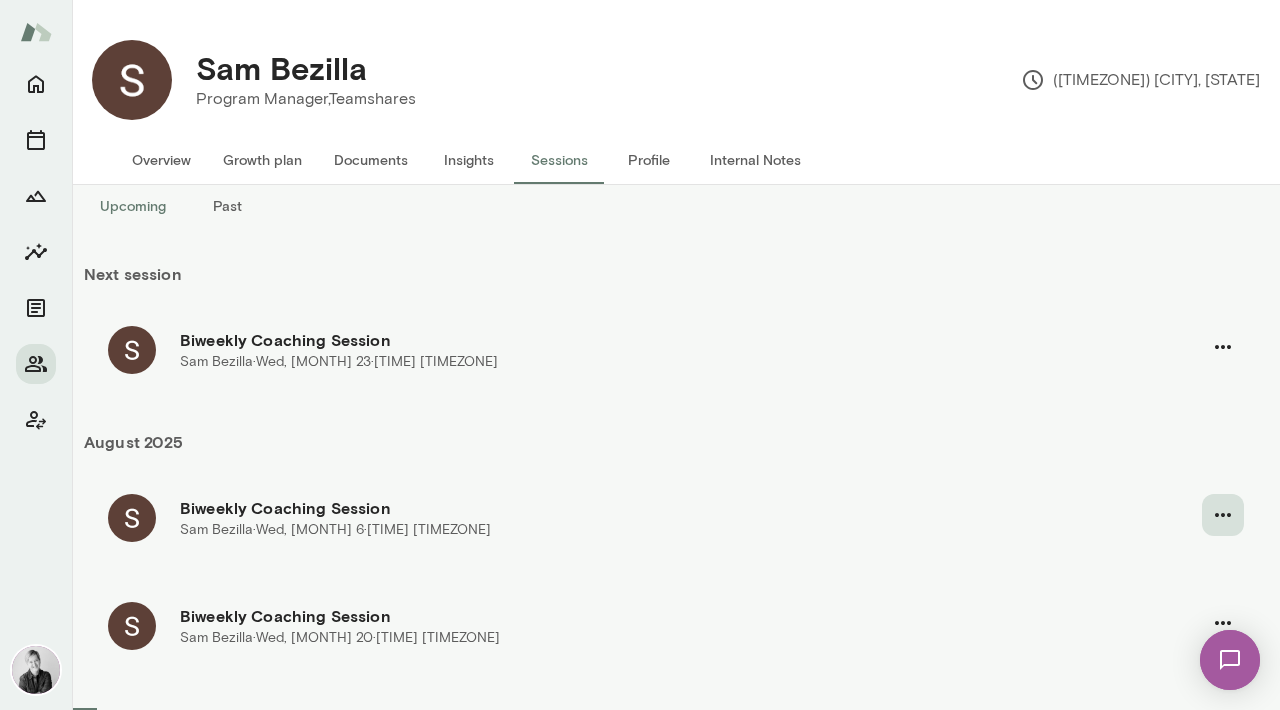 click 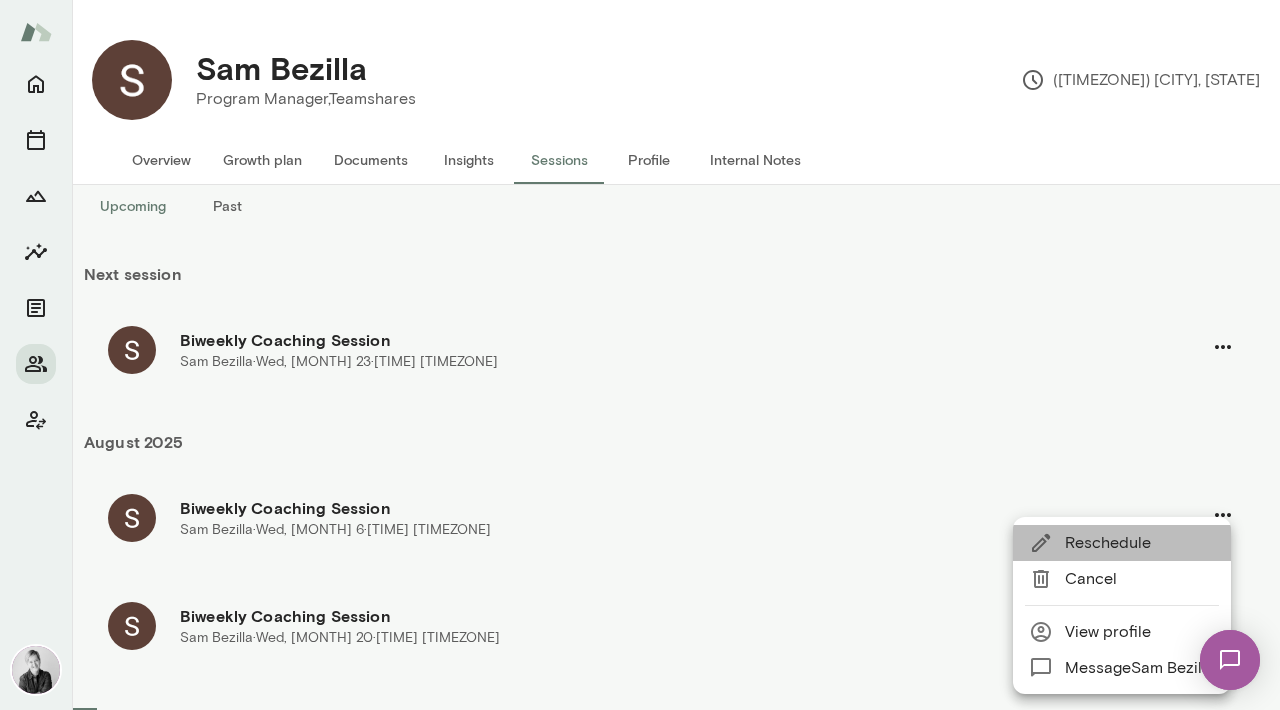 click on "Reschedule" at bounding box center [1140, 543] 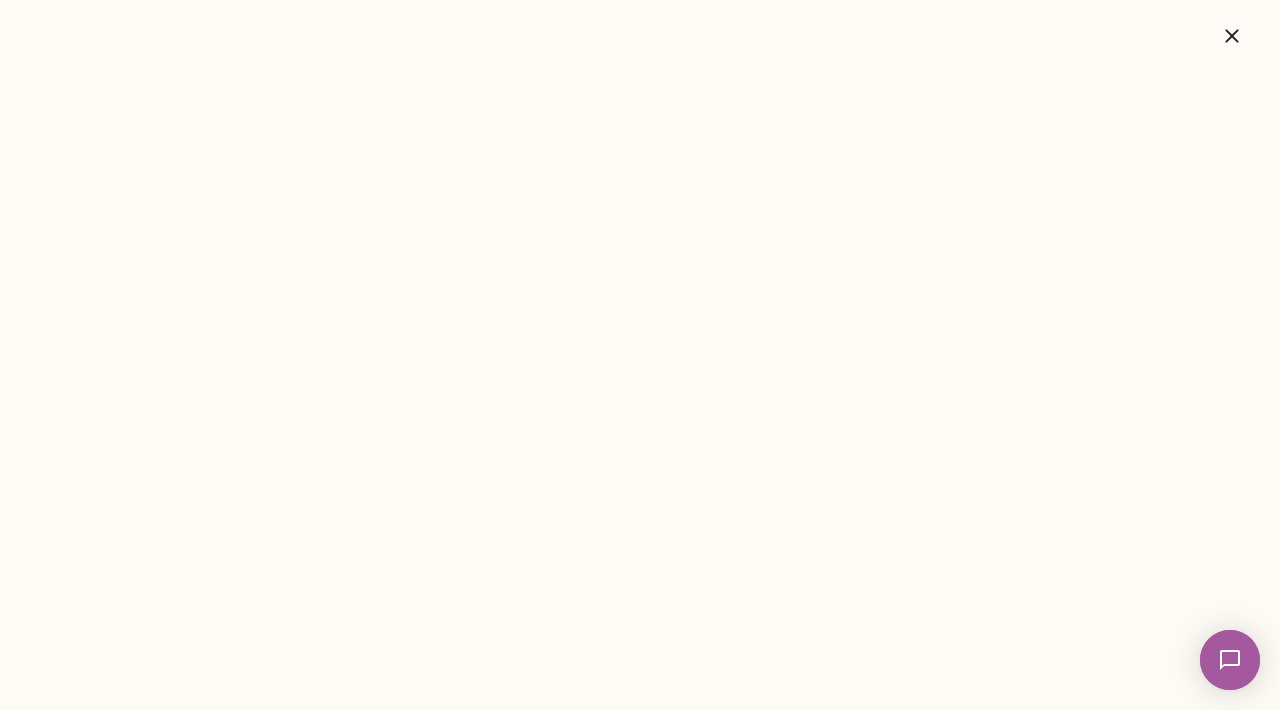 click 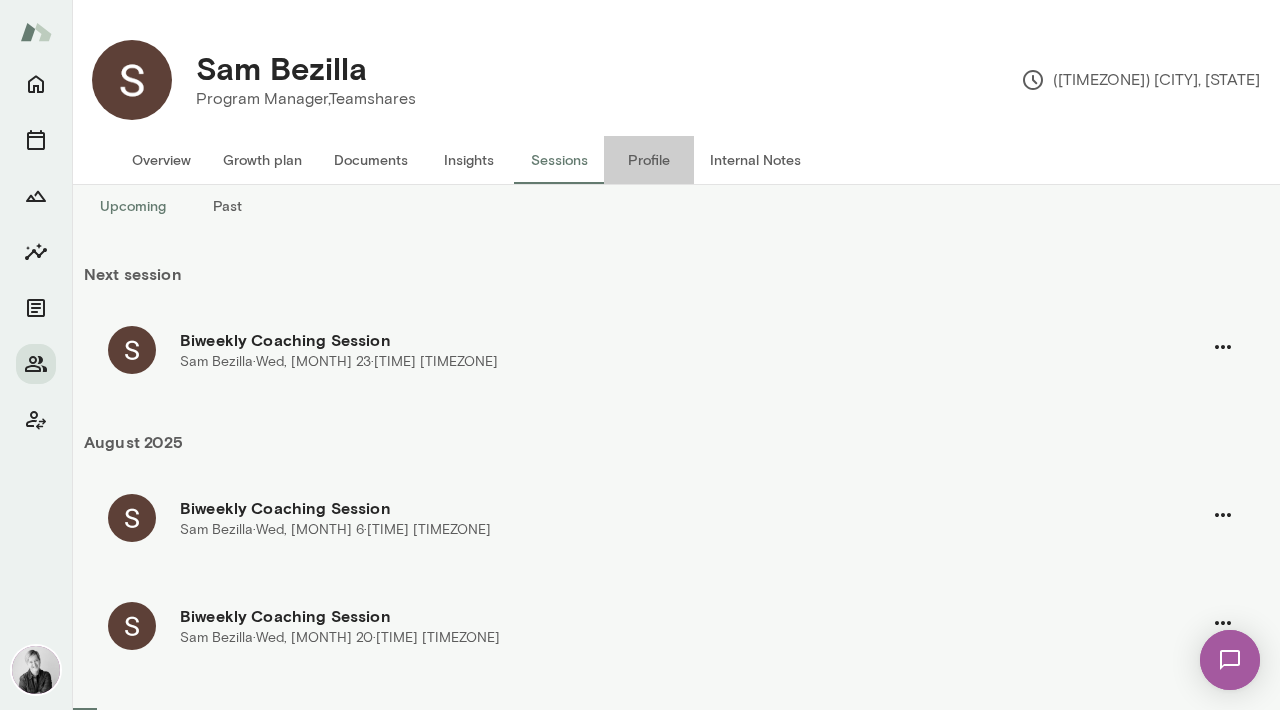 click on "Profile" at bounding box center [649, 160] 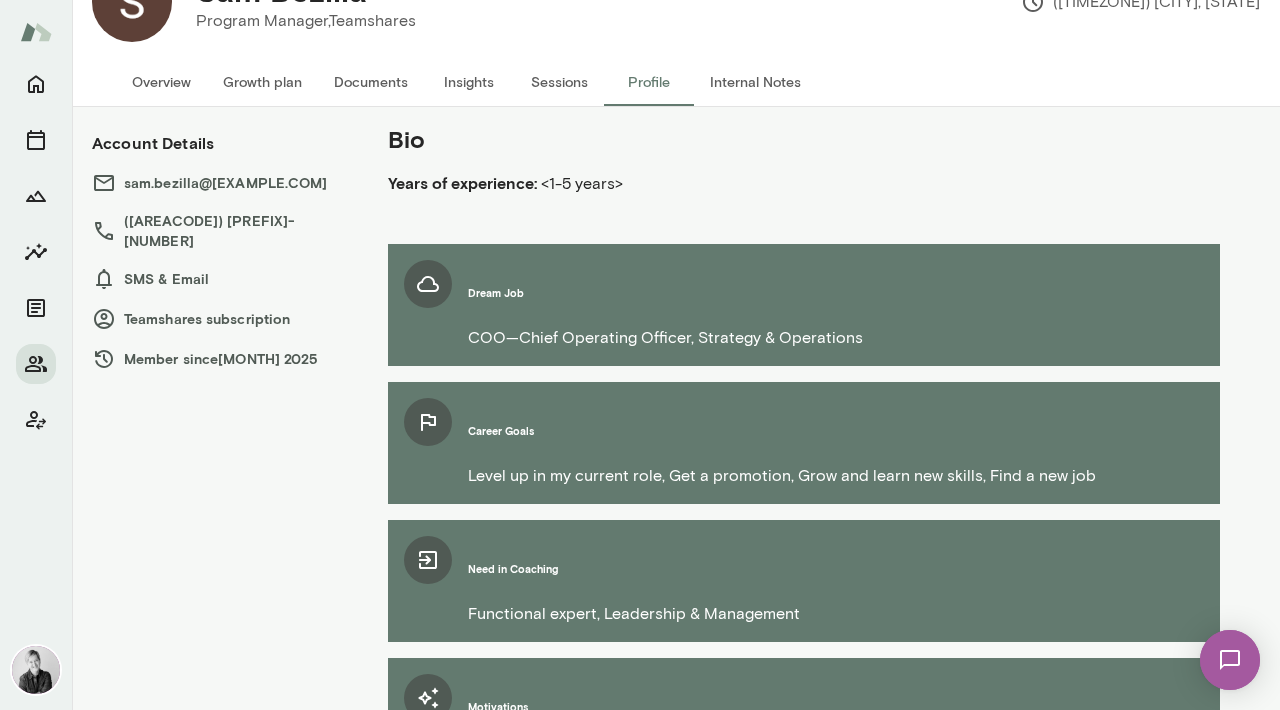 scroll, scrollTop: 0, scrollLeft: 0, axis: both 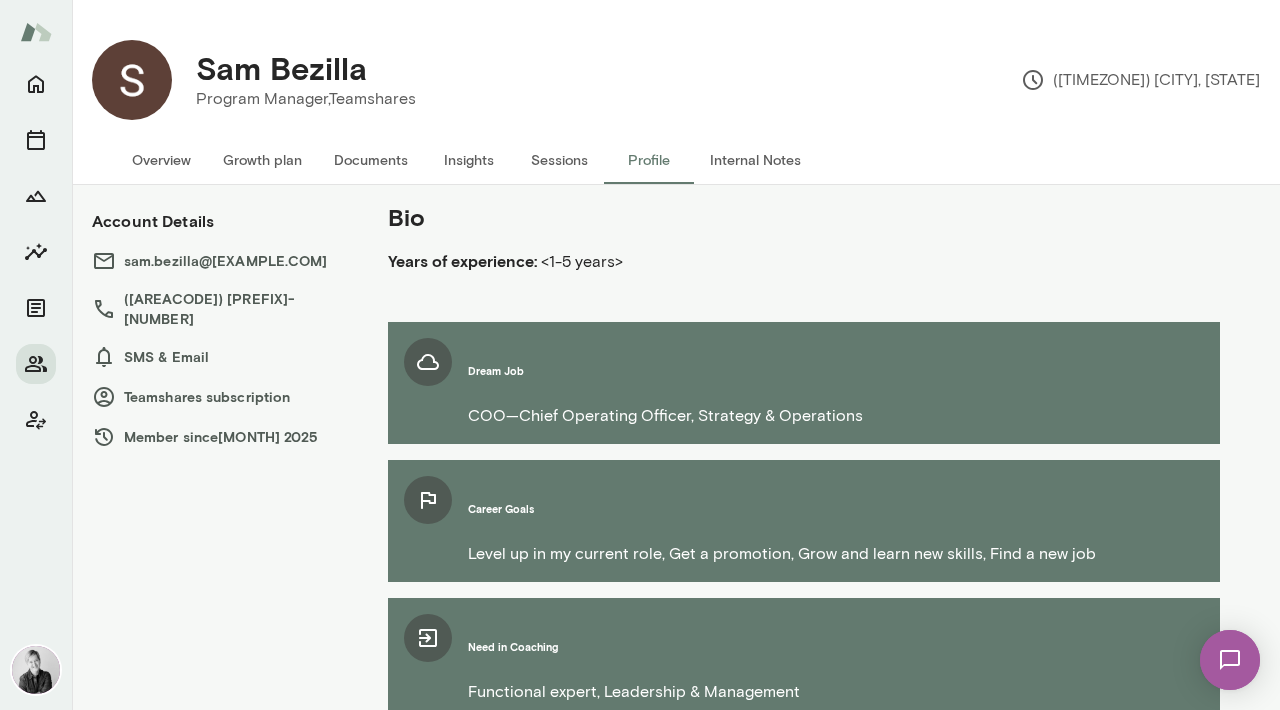 click on "Growth plan" at bounding box center (262, 160) 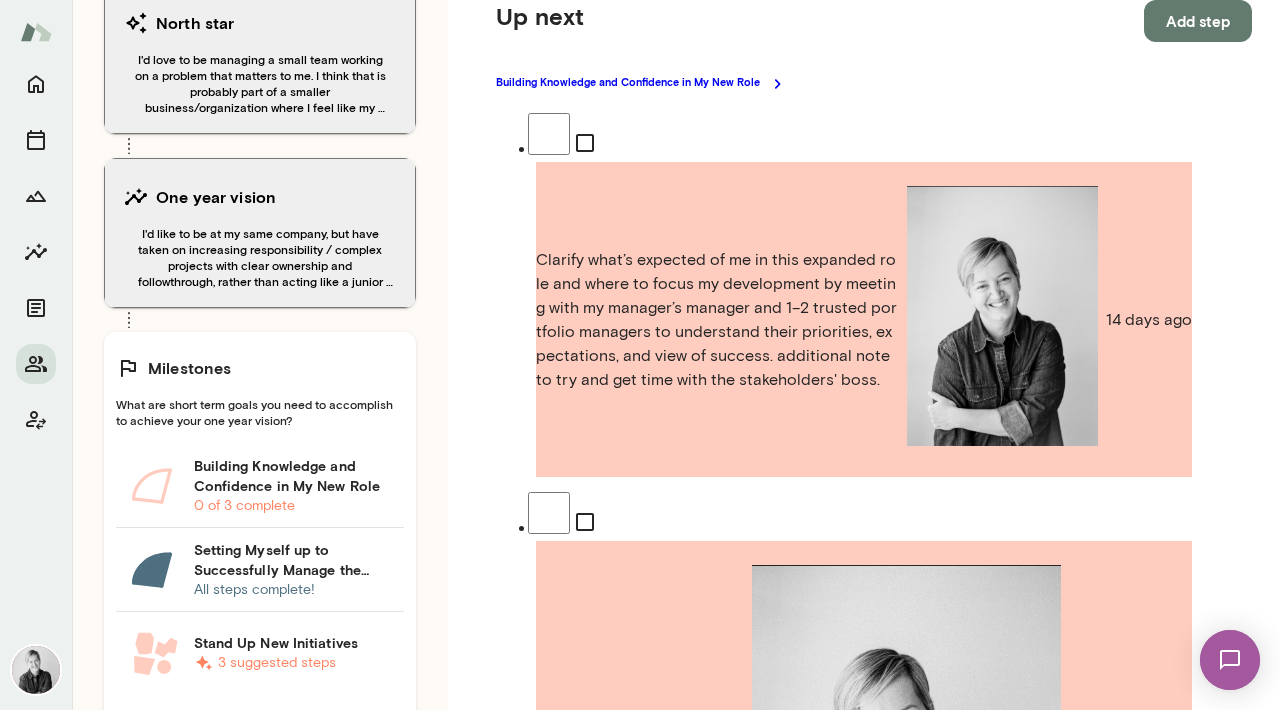 scroll, scrollTop: 473, scrollLeft: 0, axis: vertical 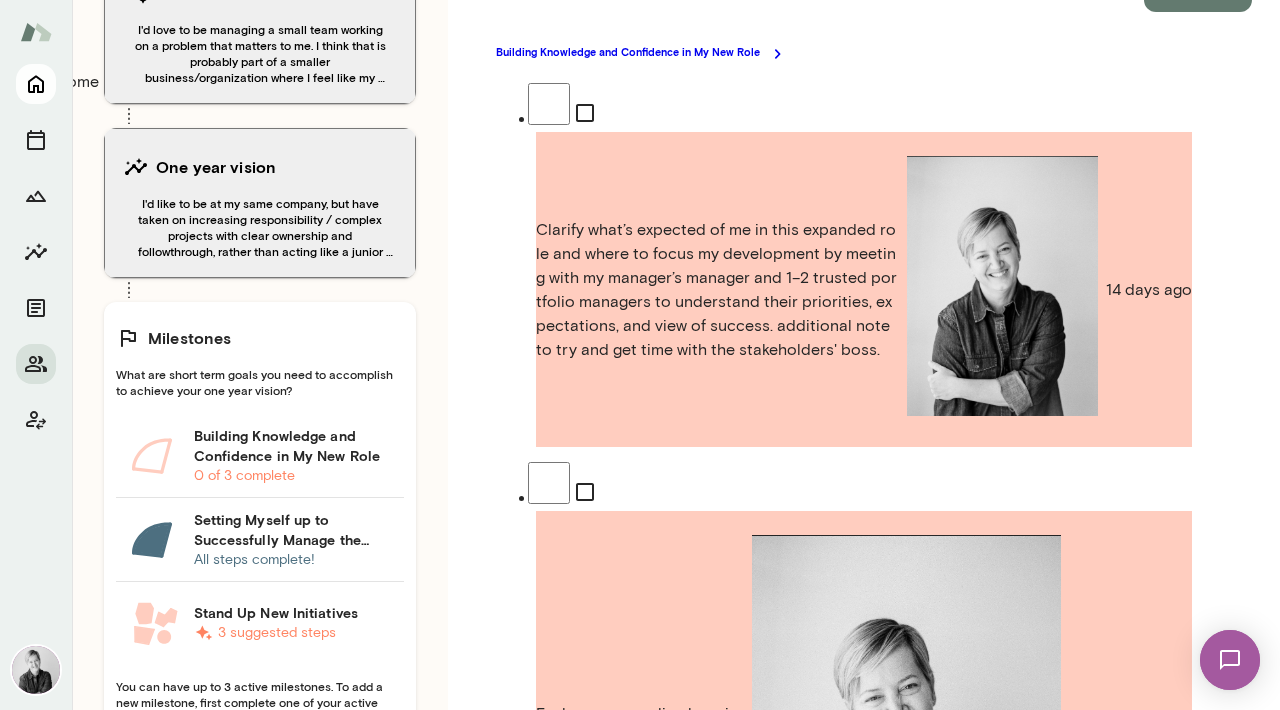 click 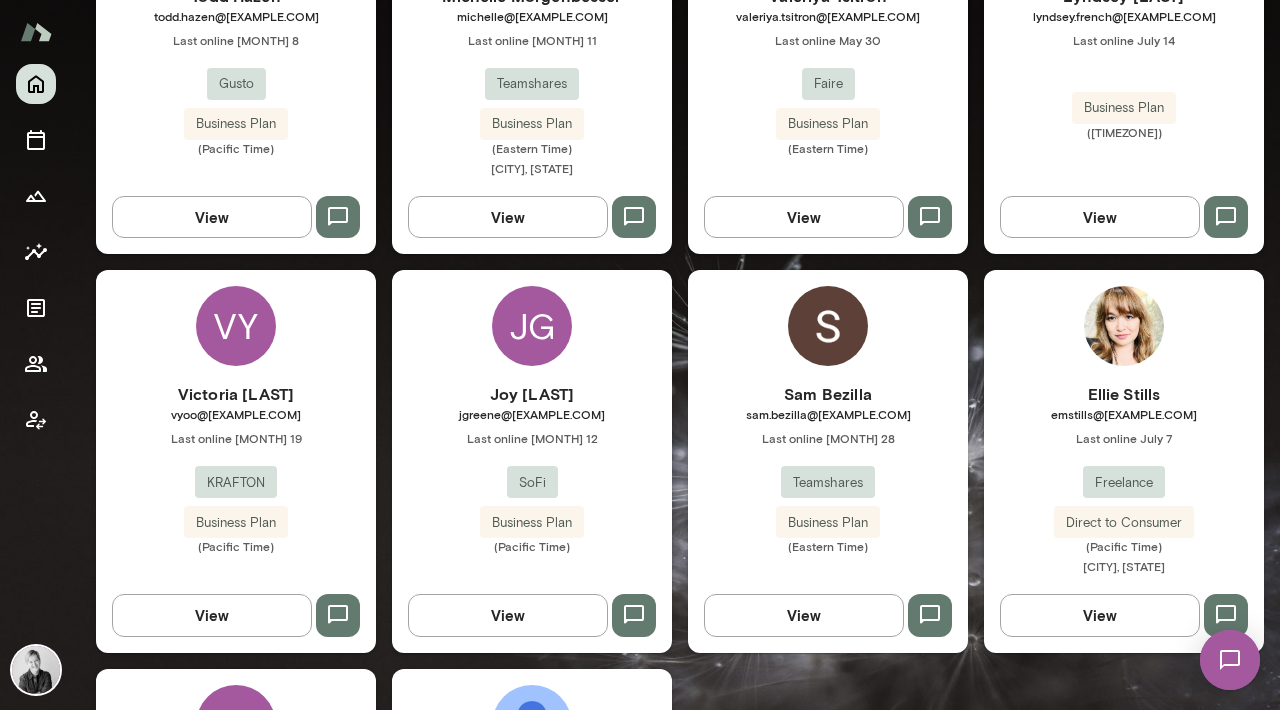 scroll, scrollTop: 800, scrollLeft: 0, axis: vertical 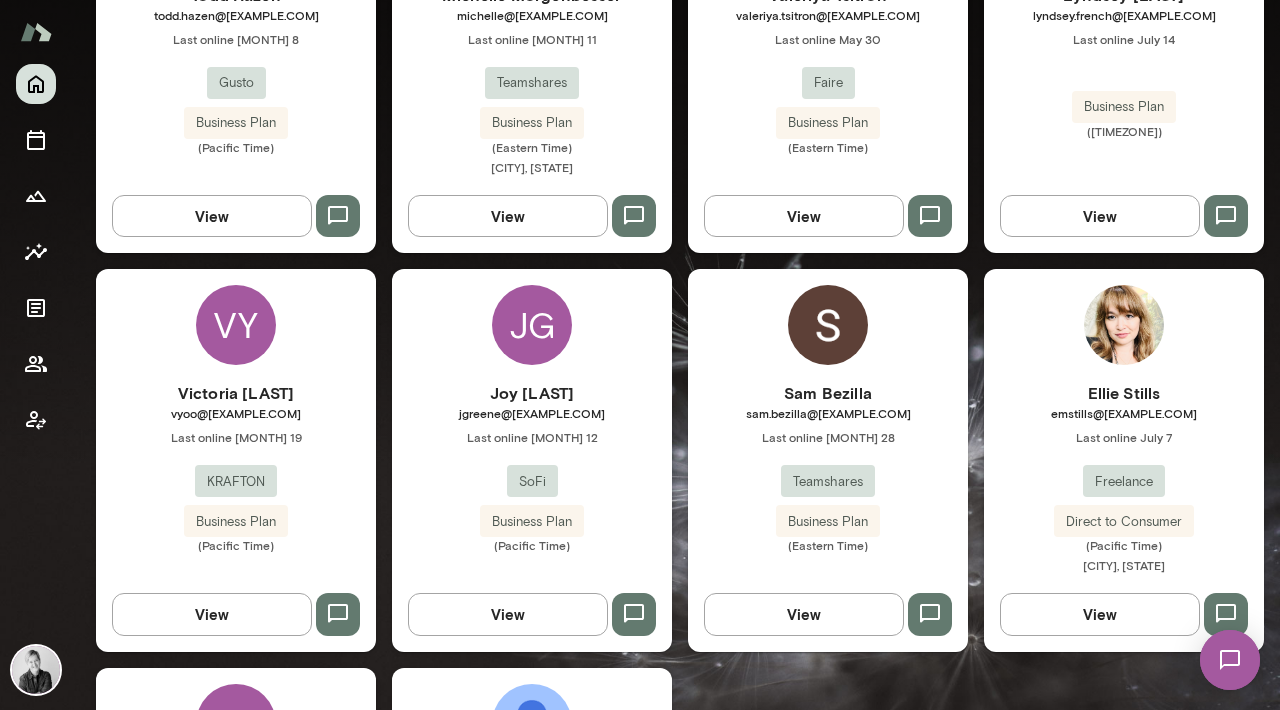 click on "JG" at bounding box center (532, 325) 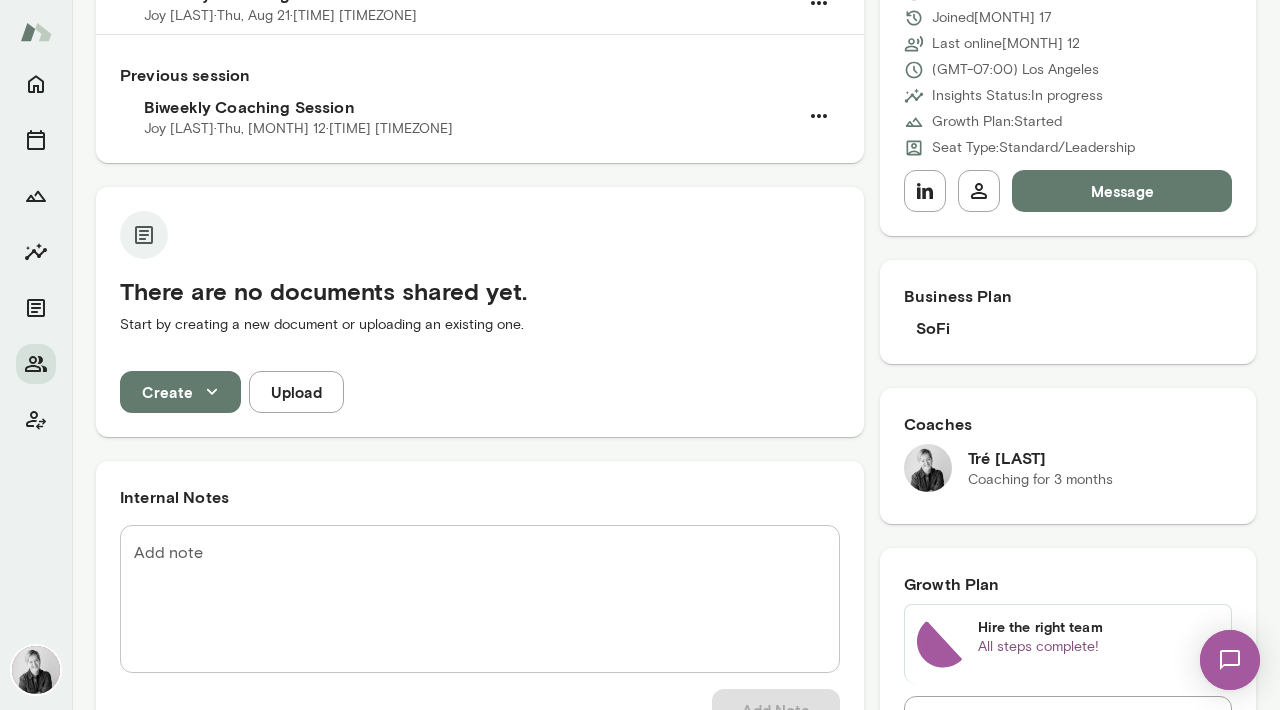 scroll, scrollTop: 0, scrollLeft: 0, axis: both 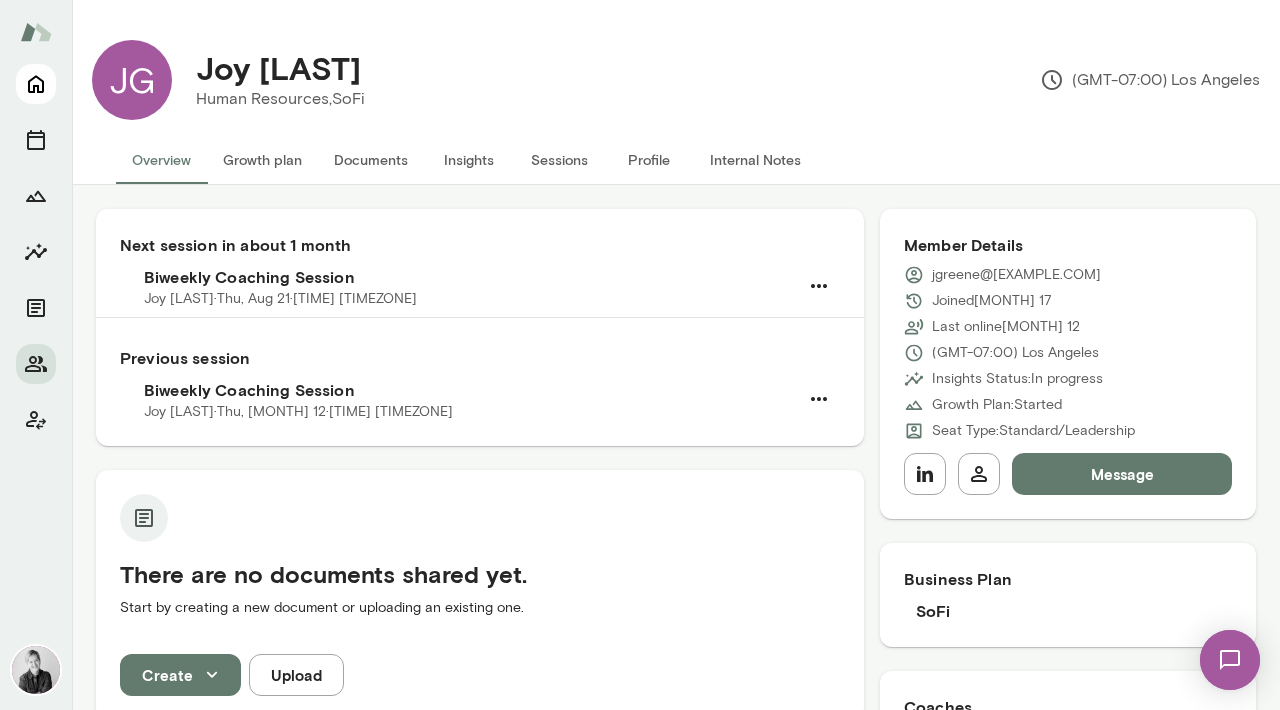 click 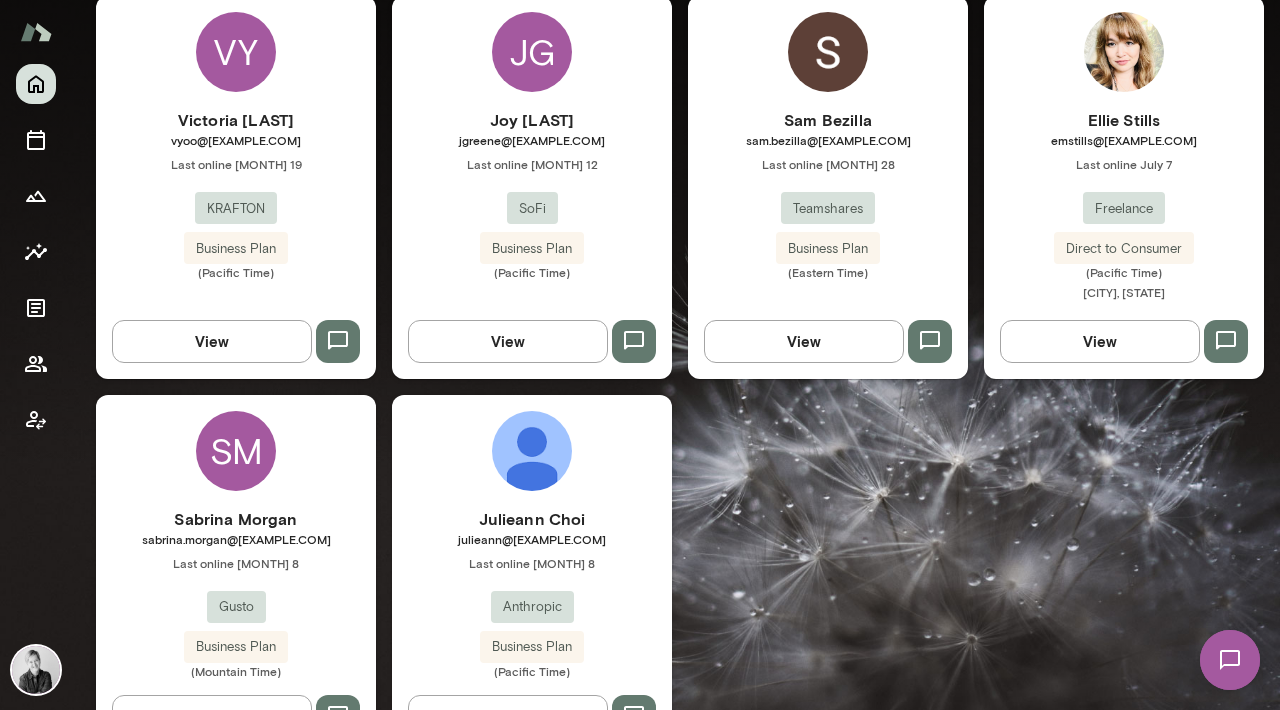scroll, scrollTop: 1081, scrollLeft: 0, axis: vertical 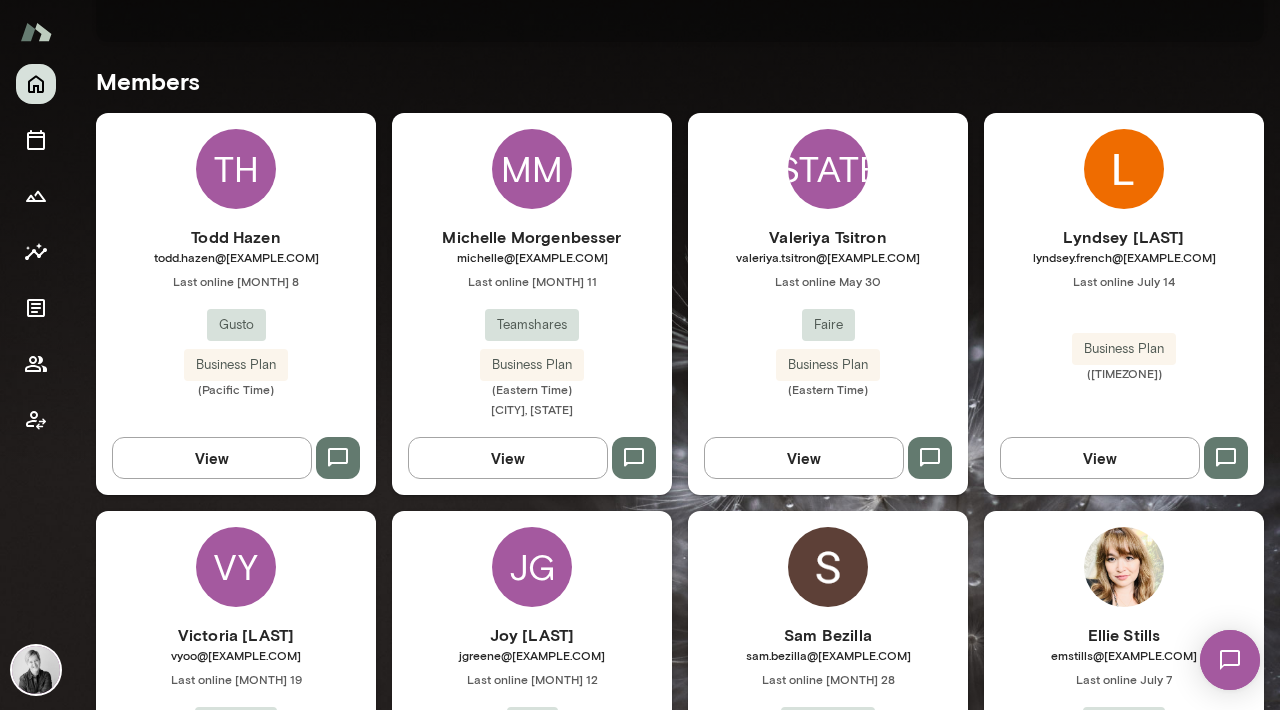 click on "View" at bounding box center (804, 458) 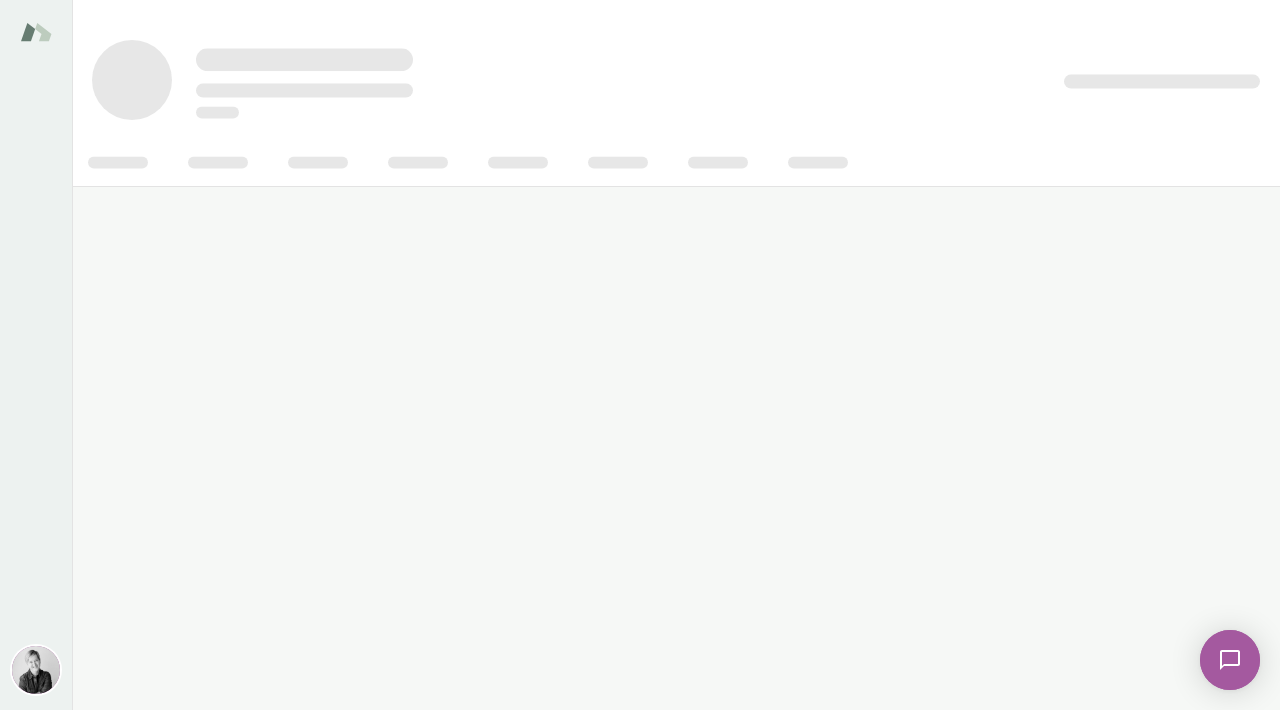 scroll, scrollTop: 0, scrollLeft: 0, axis: both 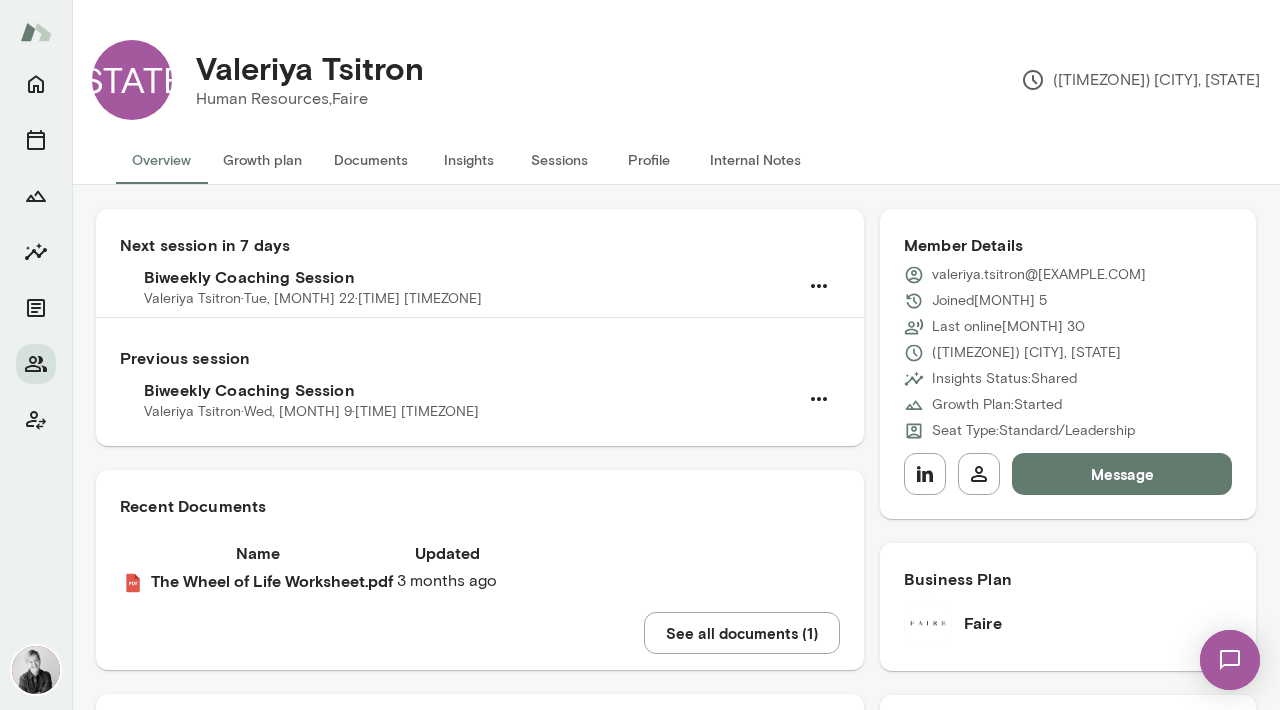 click on "Sessions" at bounding box center [559, 160] 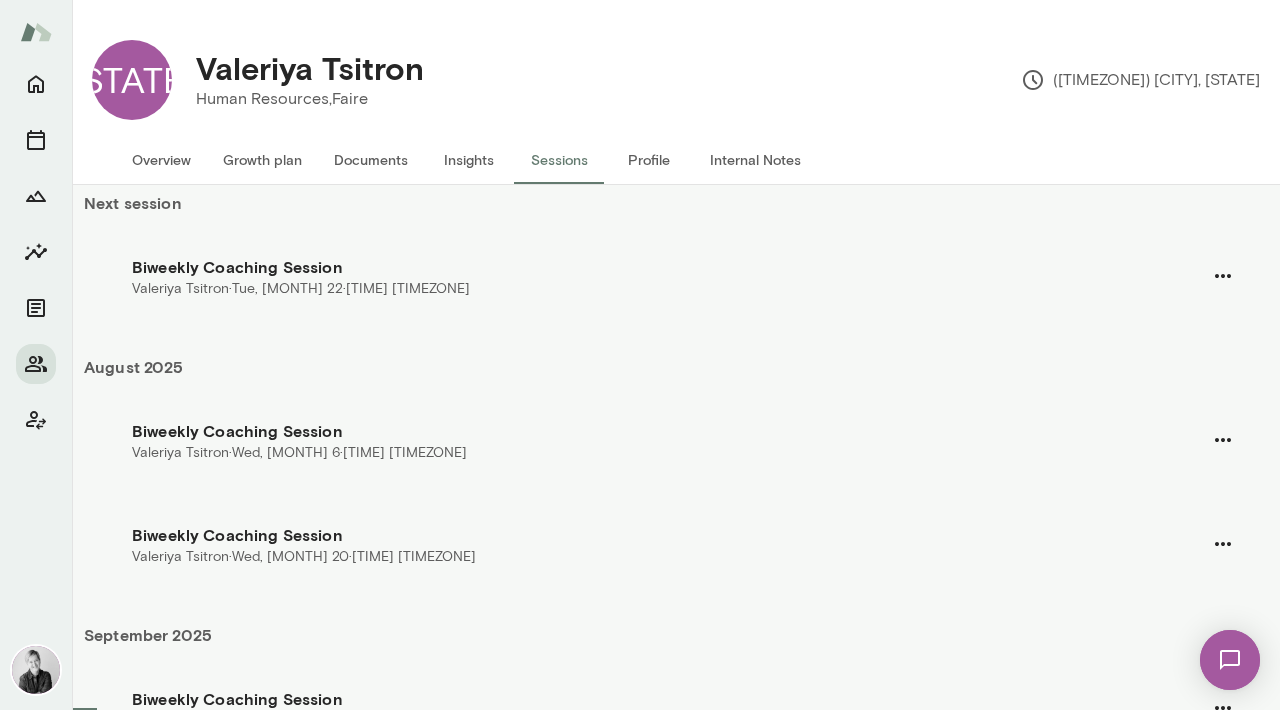 scroll, scrollTop: 103, scrollLeft: 0, axis: vertical 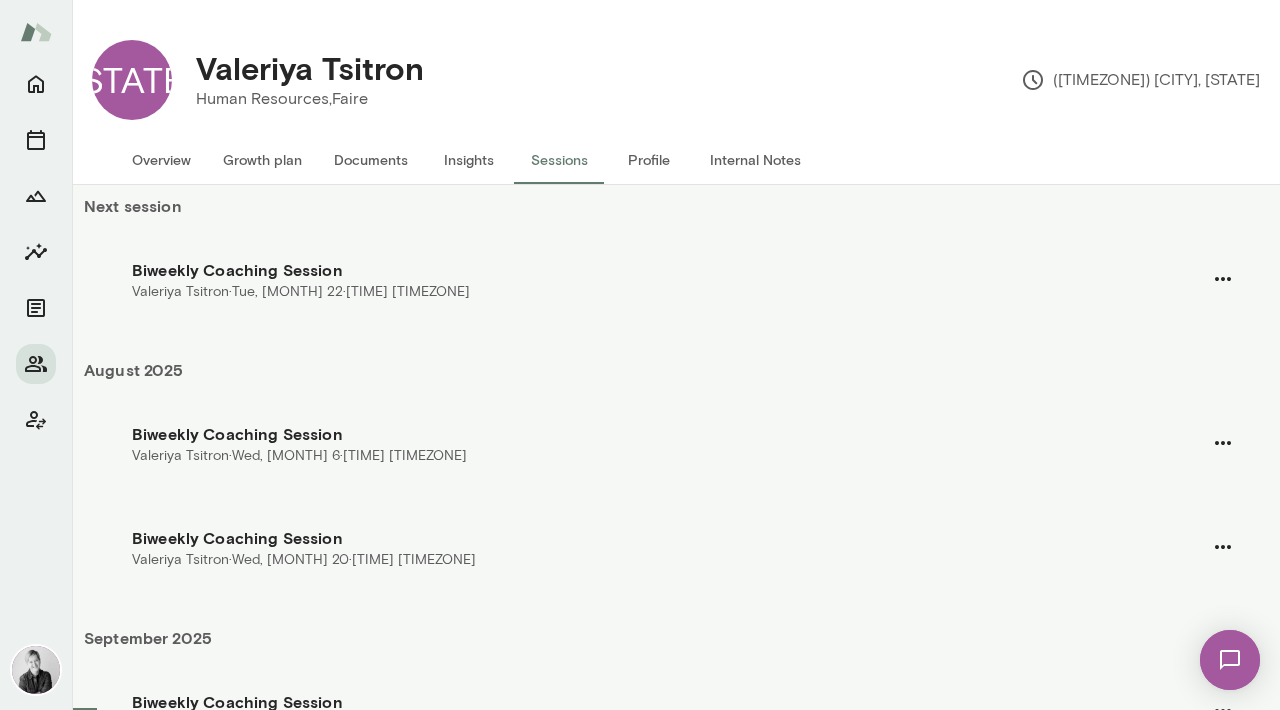 click on "Overview" at bounding box center [161, 160] 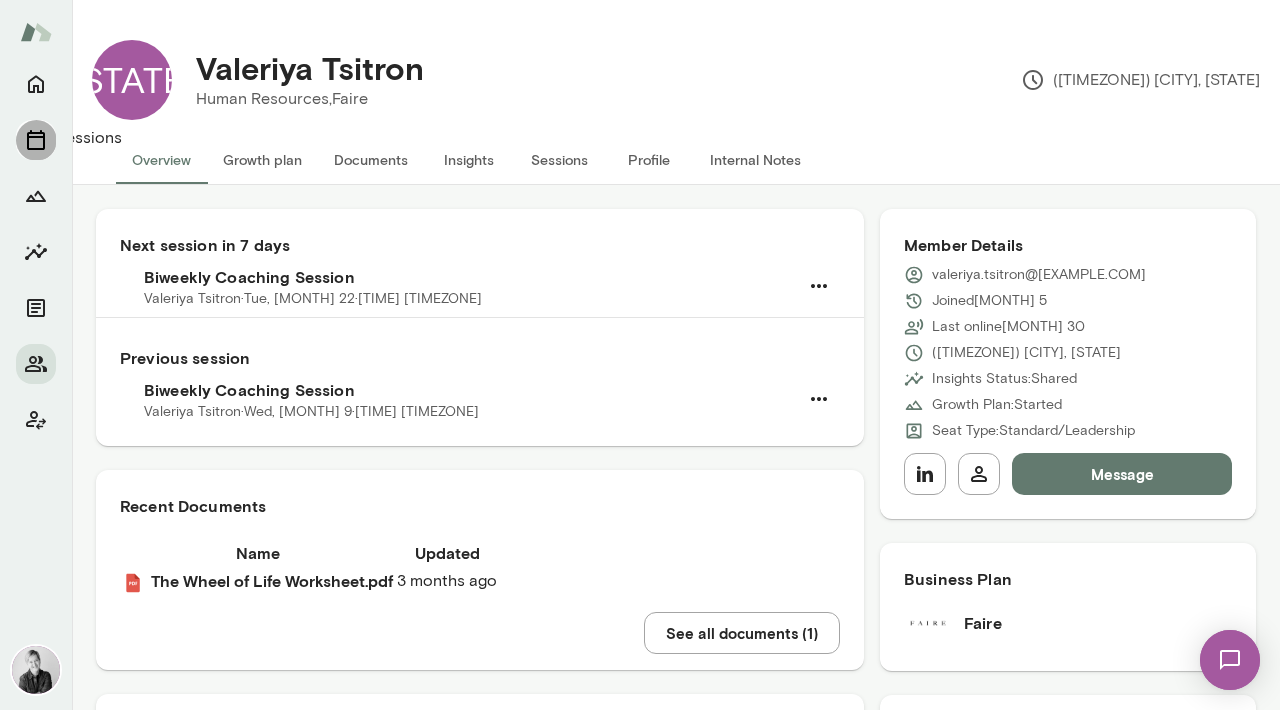 click 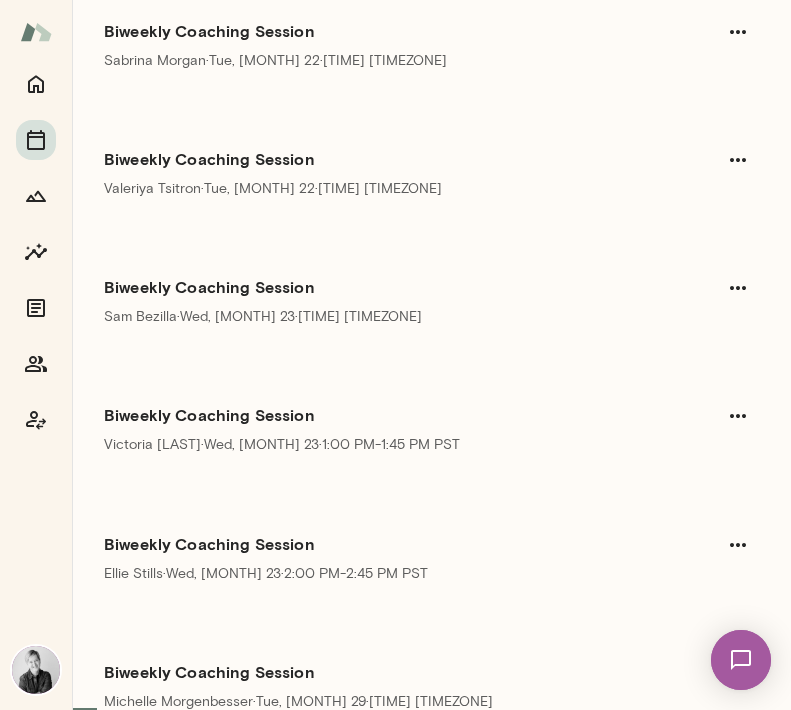scroll, scrollTop: 747, scrollLeft: 0, axis: vertical 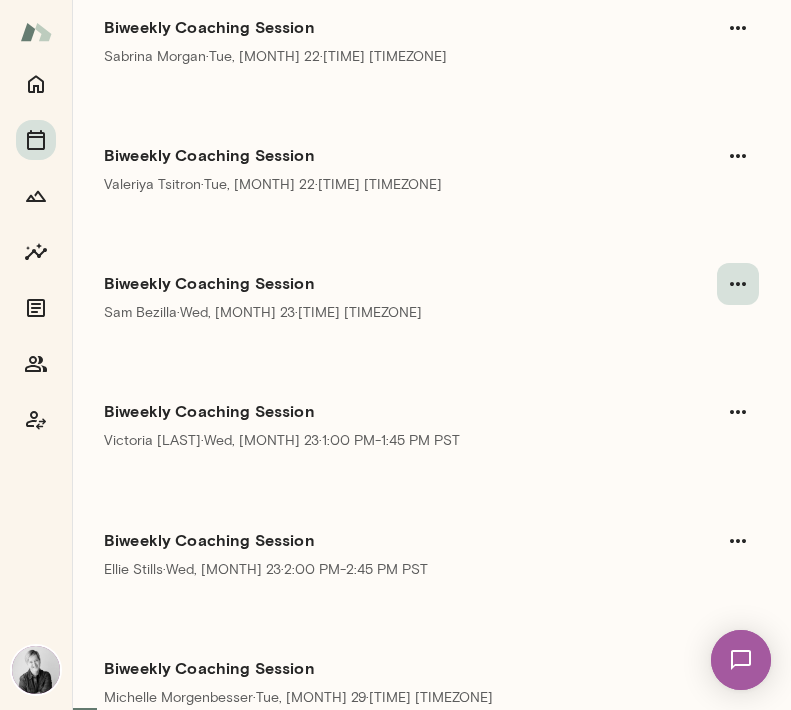 click 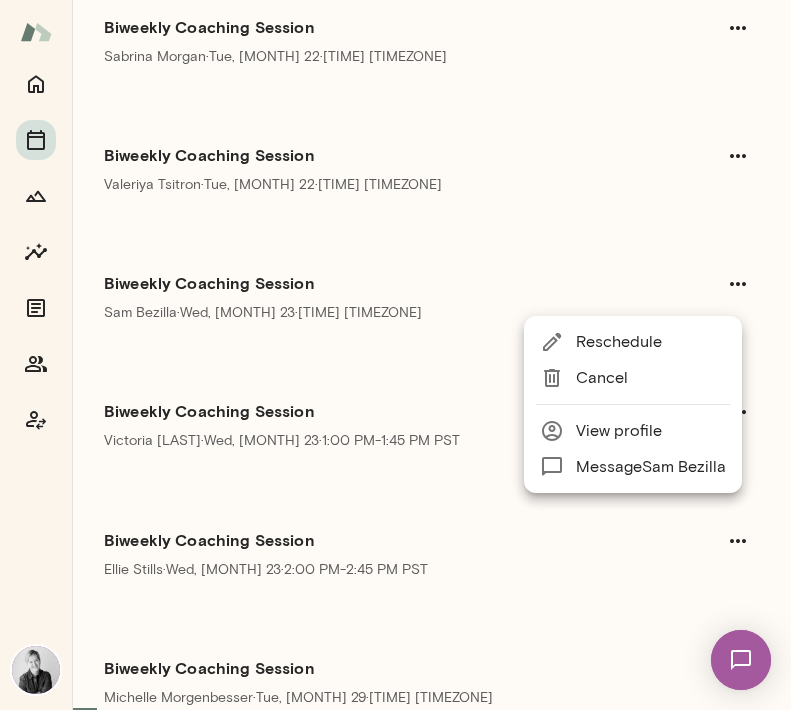 click at bounding box center (395, 355) 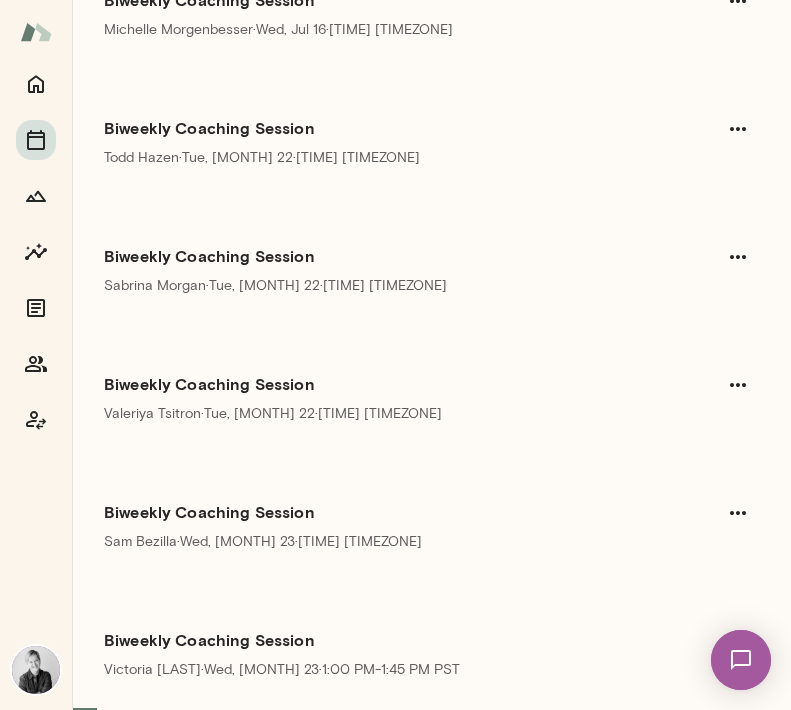scroll, scrollTop: 545, scrollLeft: 0, axis: vertical 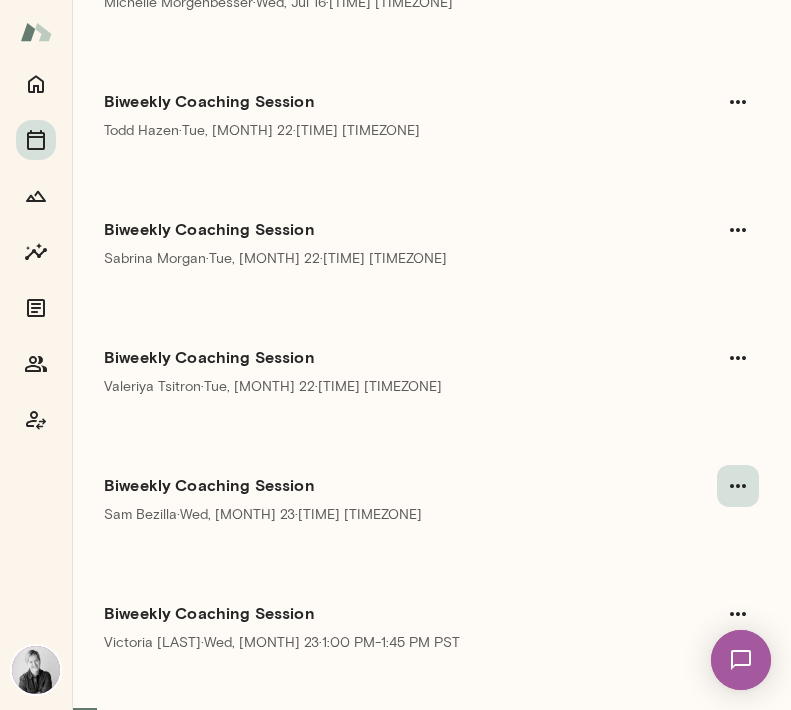 click 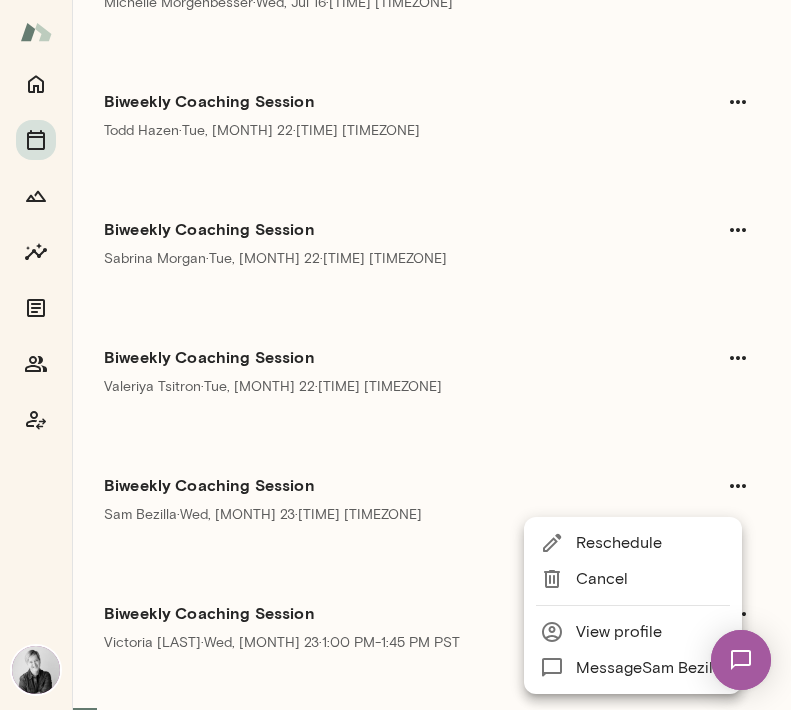 click at bounding box center [395, 355] 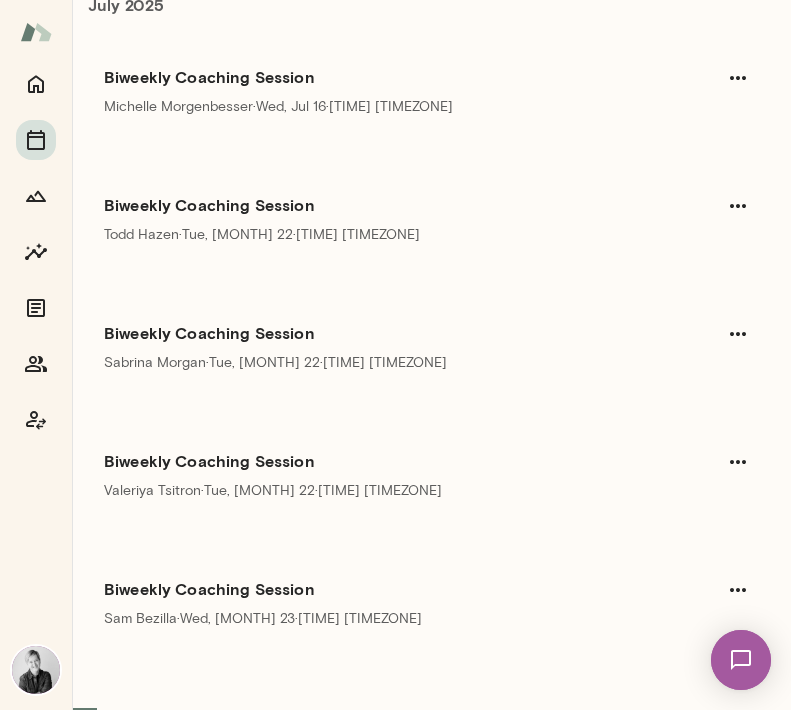 scroll, scrollTop: 437, scrollLeft: 0, axis: vertical 